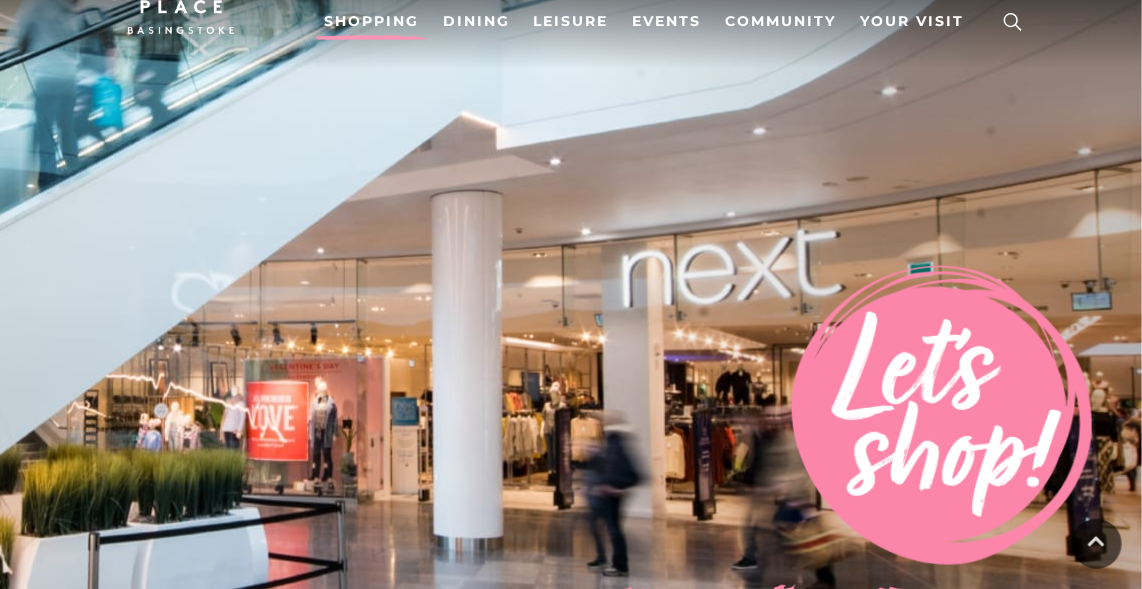 scroll, scrollTop: 0, scrollLeft: 0, axis: both 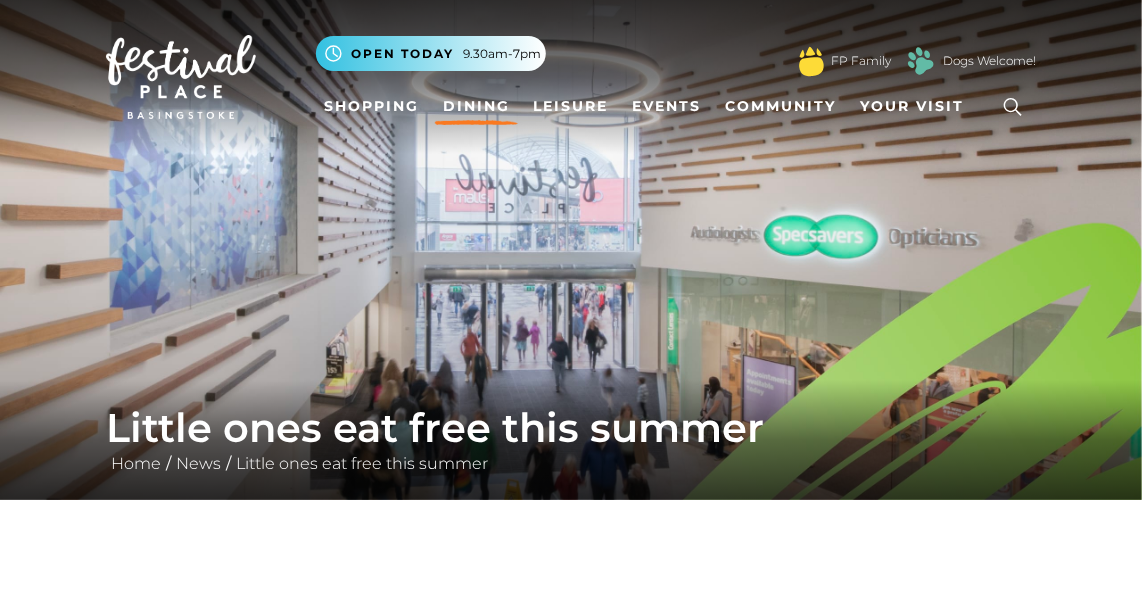 click on "Dining" at bounding box center (476, 106) 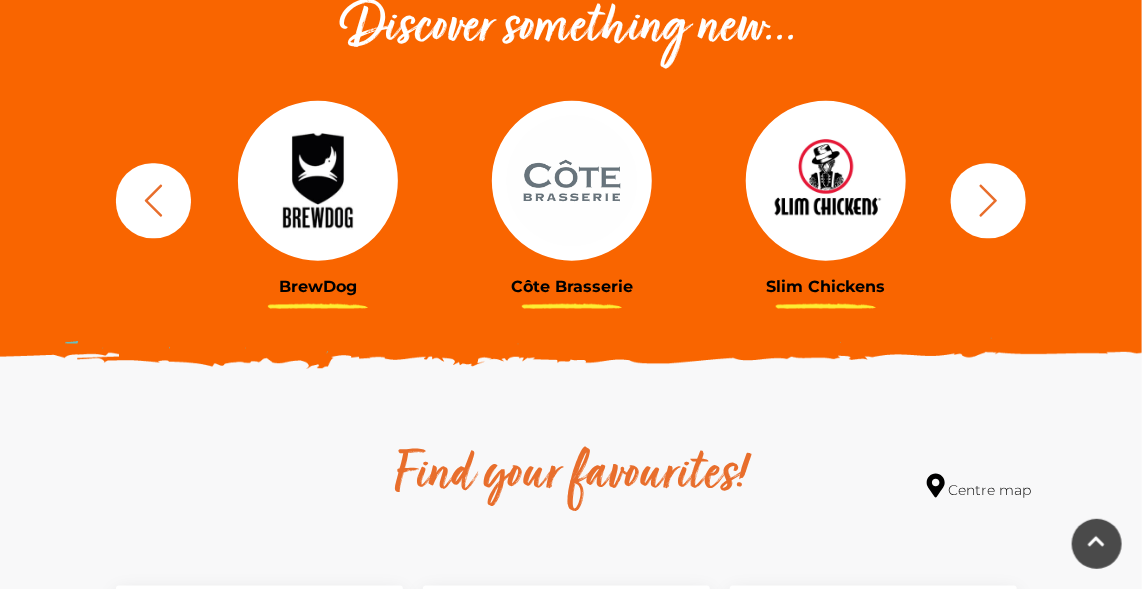 scroll, scrollTop: 737, scrollLeft: 0, axis: vertical 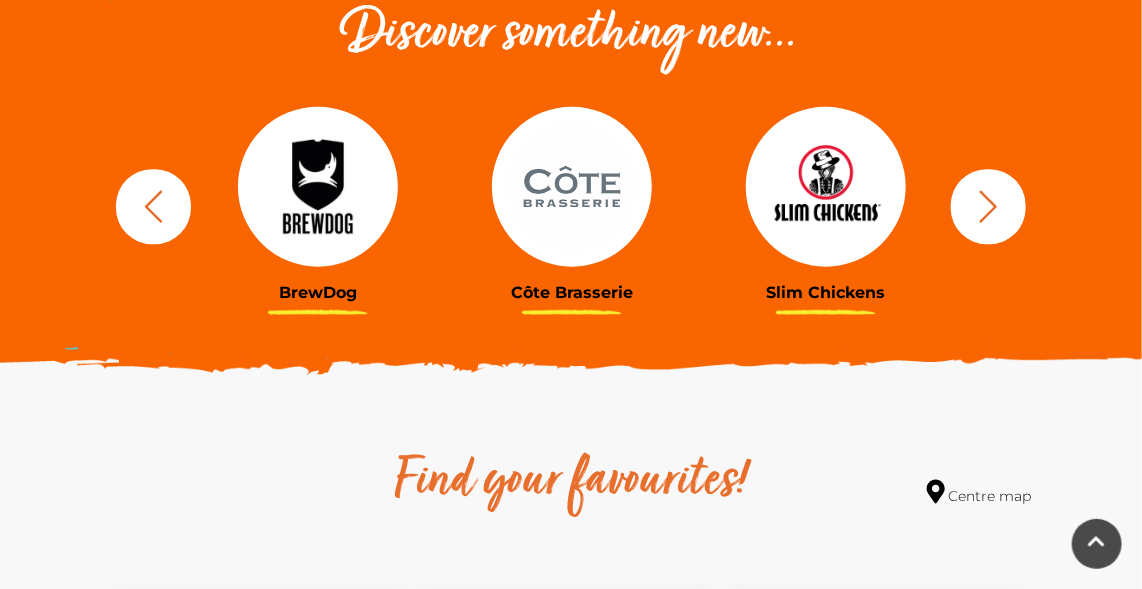 click 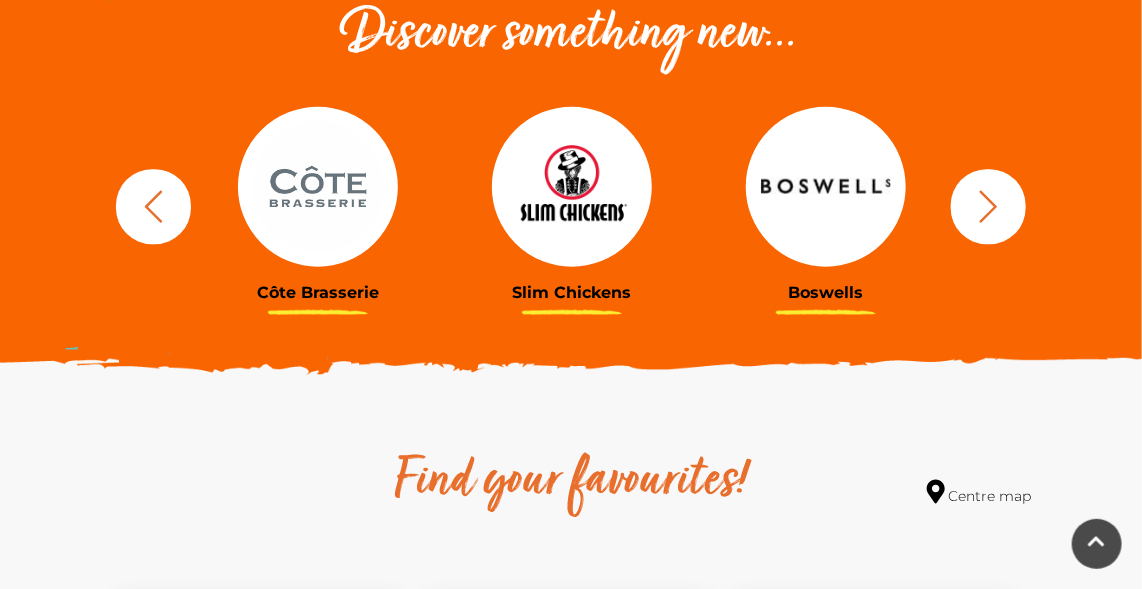 click 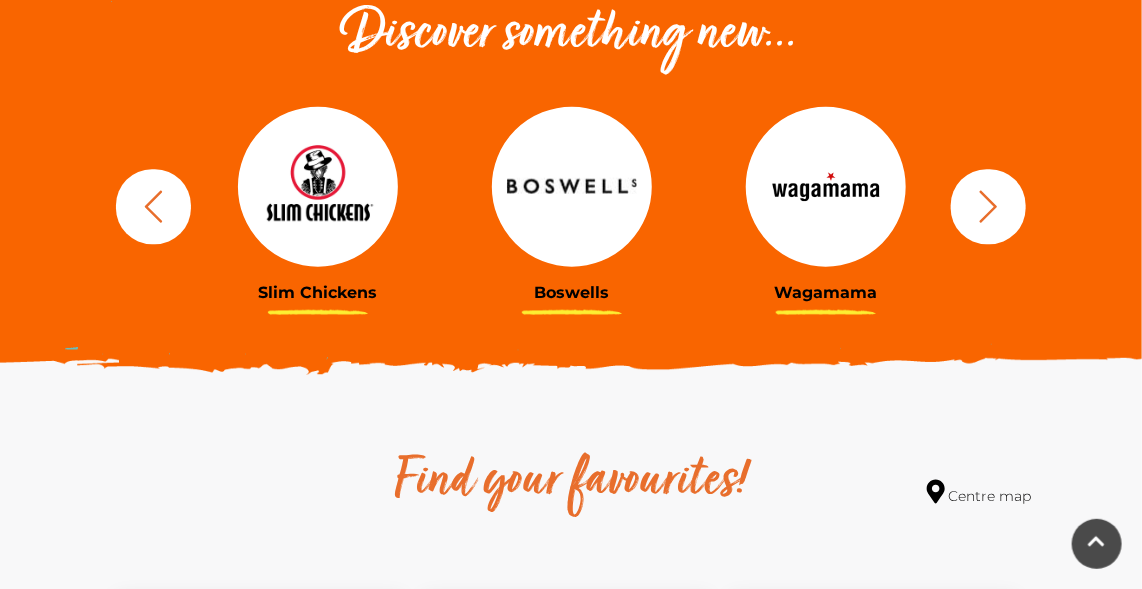 click 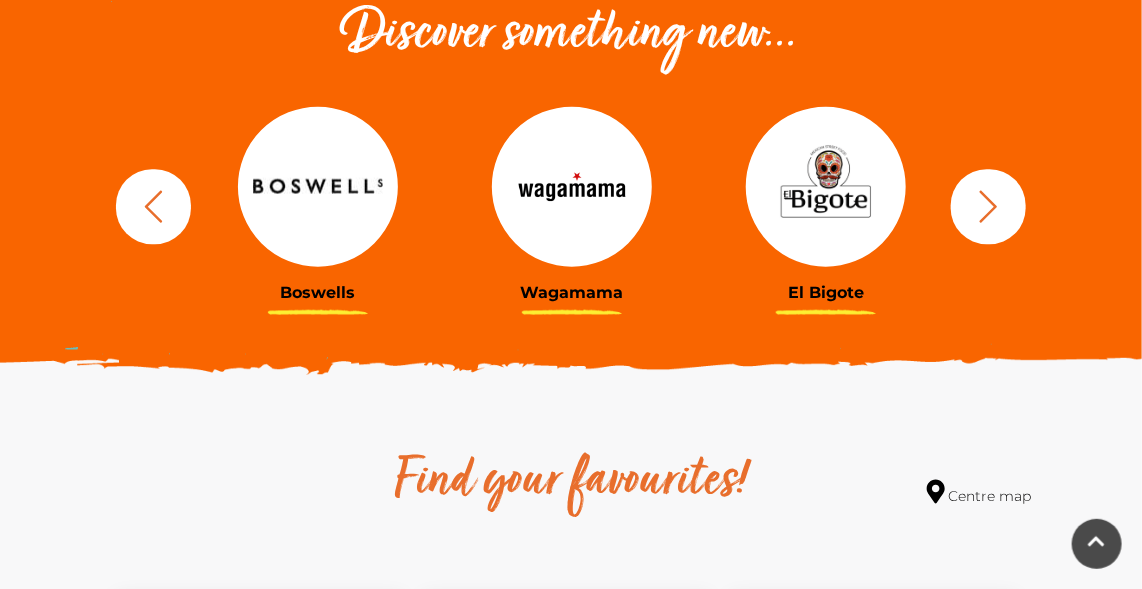 click 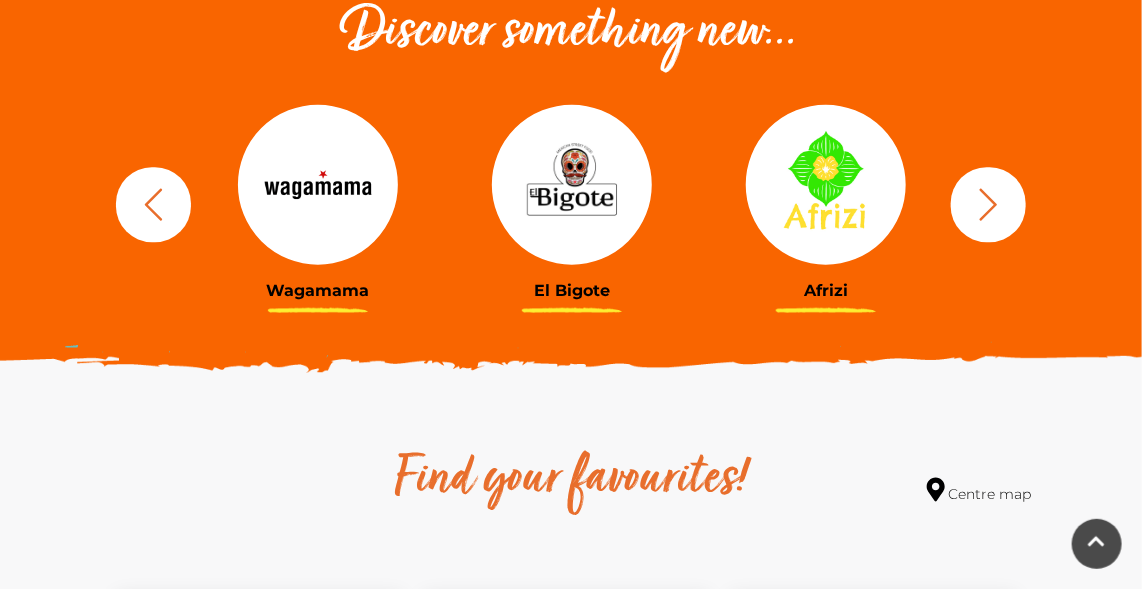 scroll, scrollTop: 739, scrollLeft: 0, axis: vertical 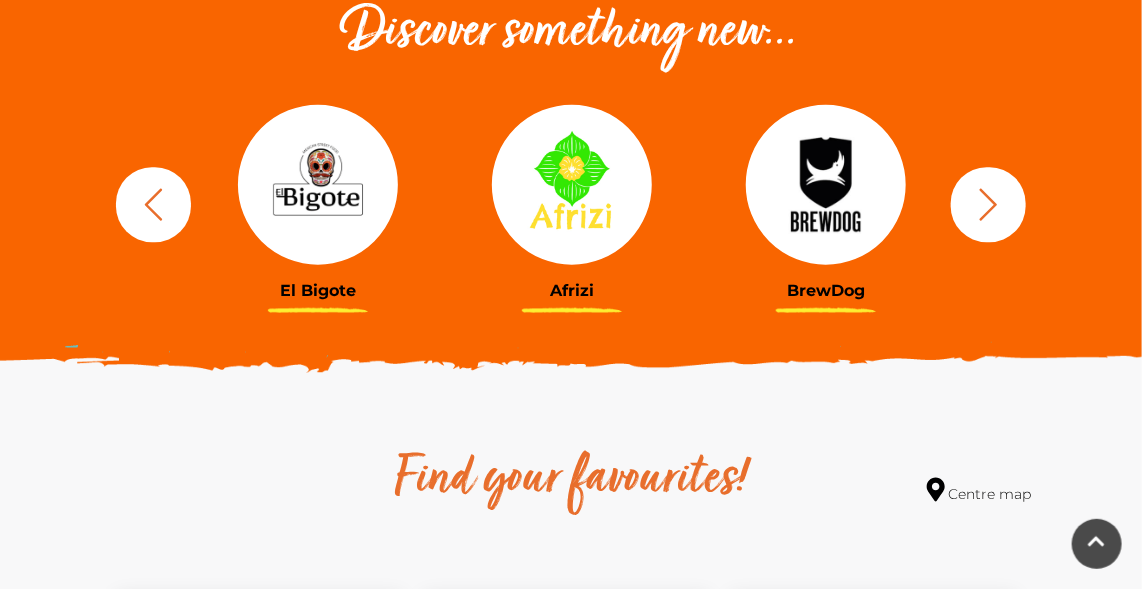 click 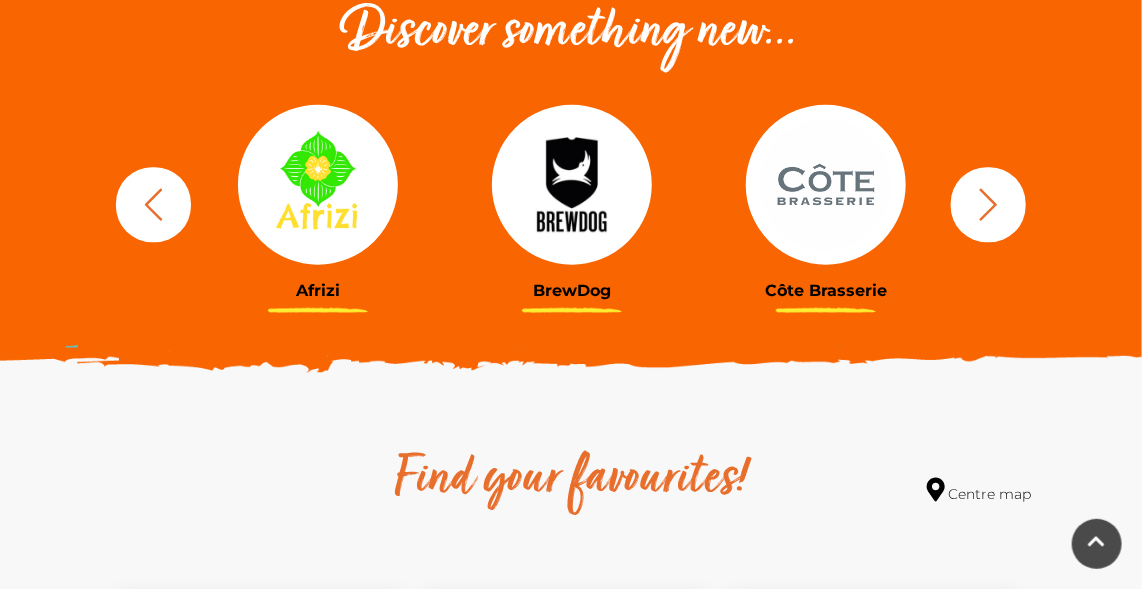 click 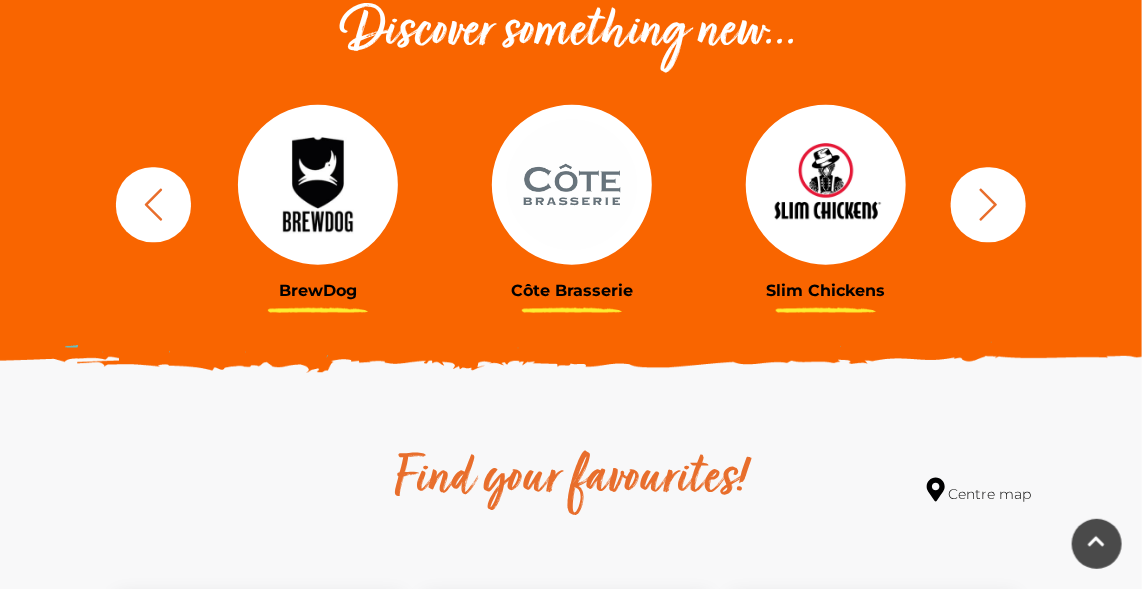 click 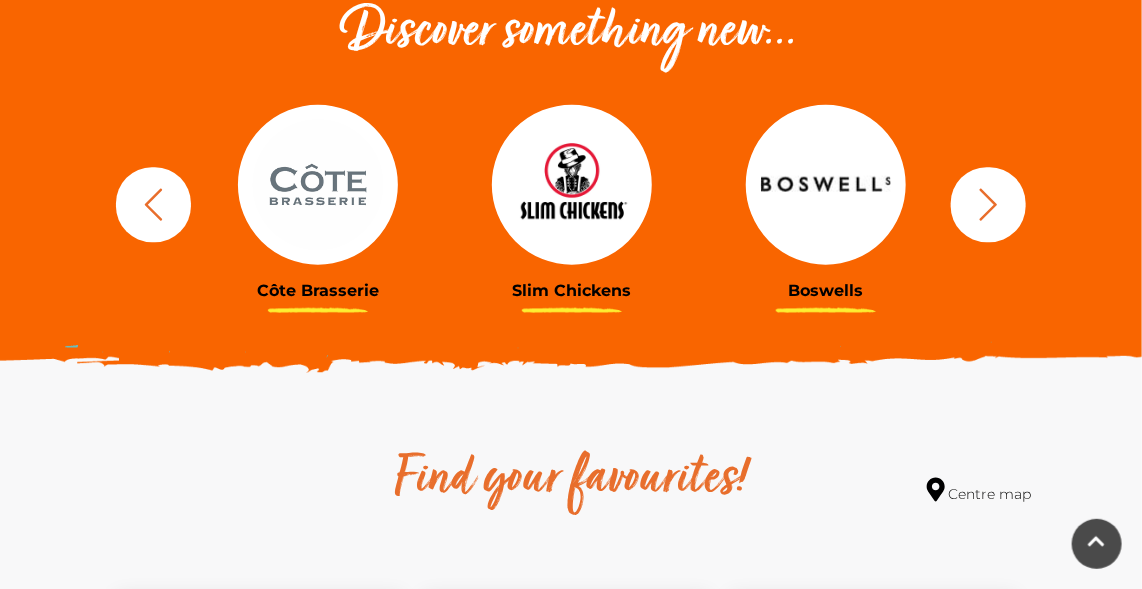 click 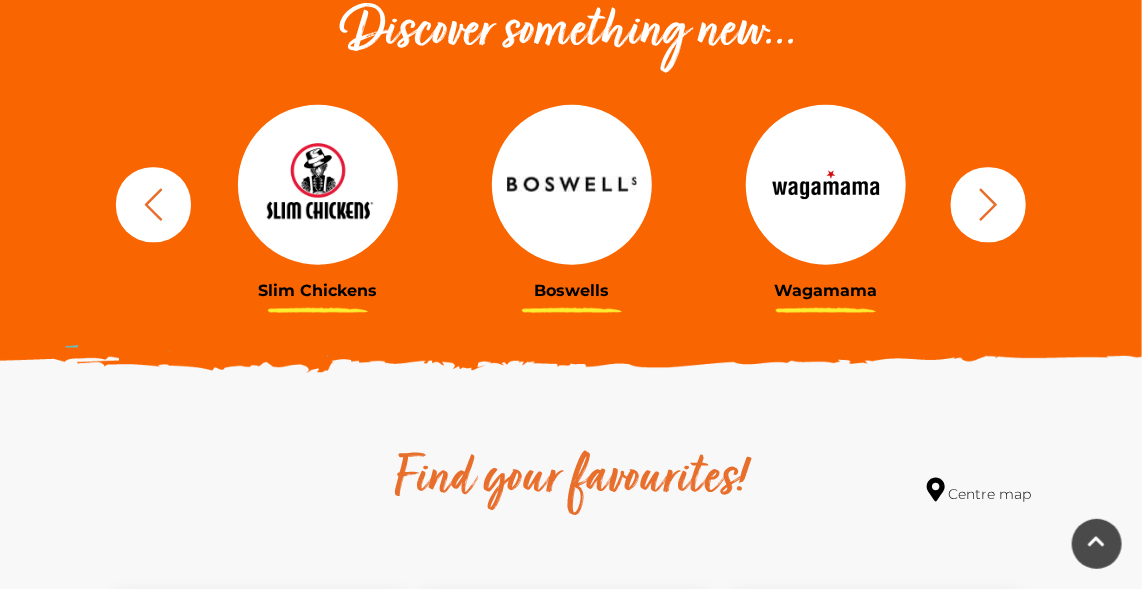 click 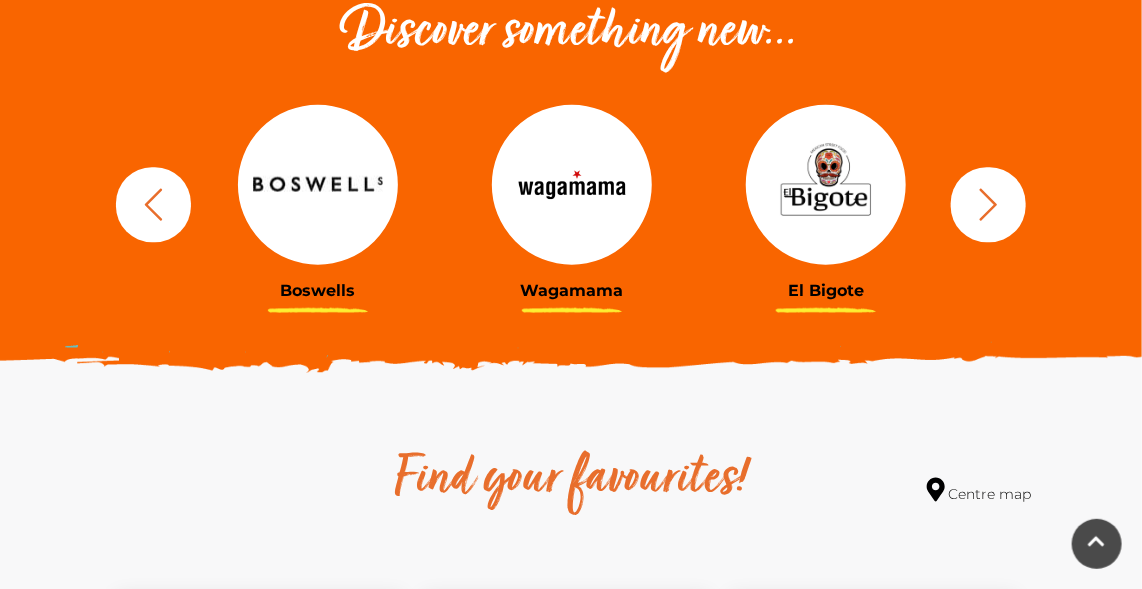 click 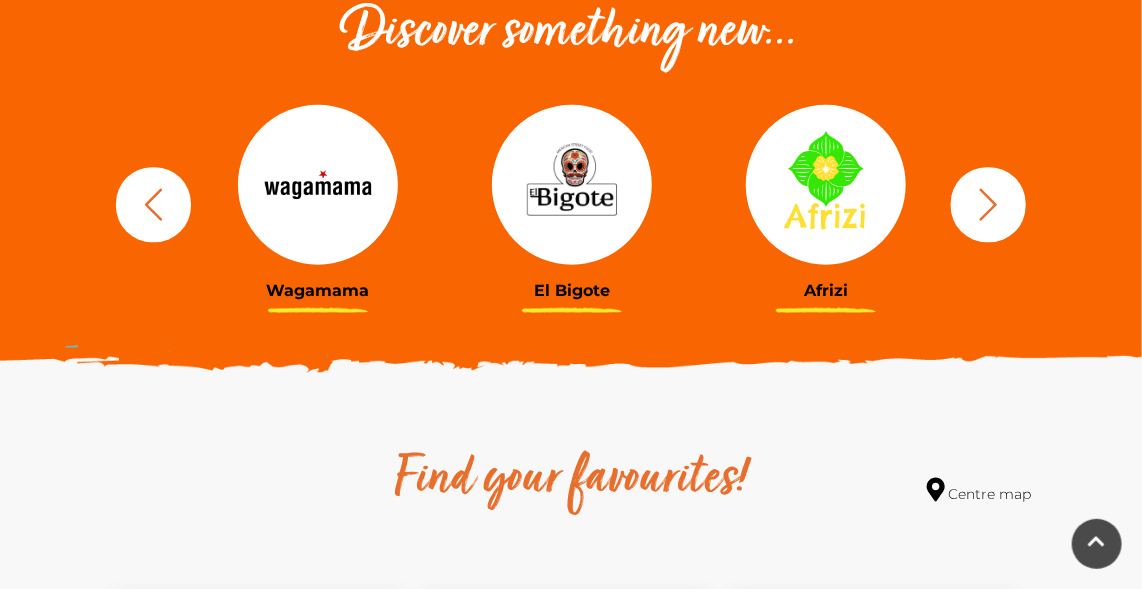 click 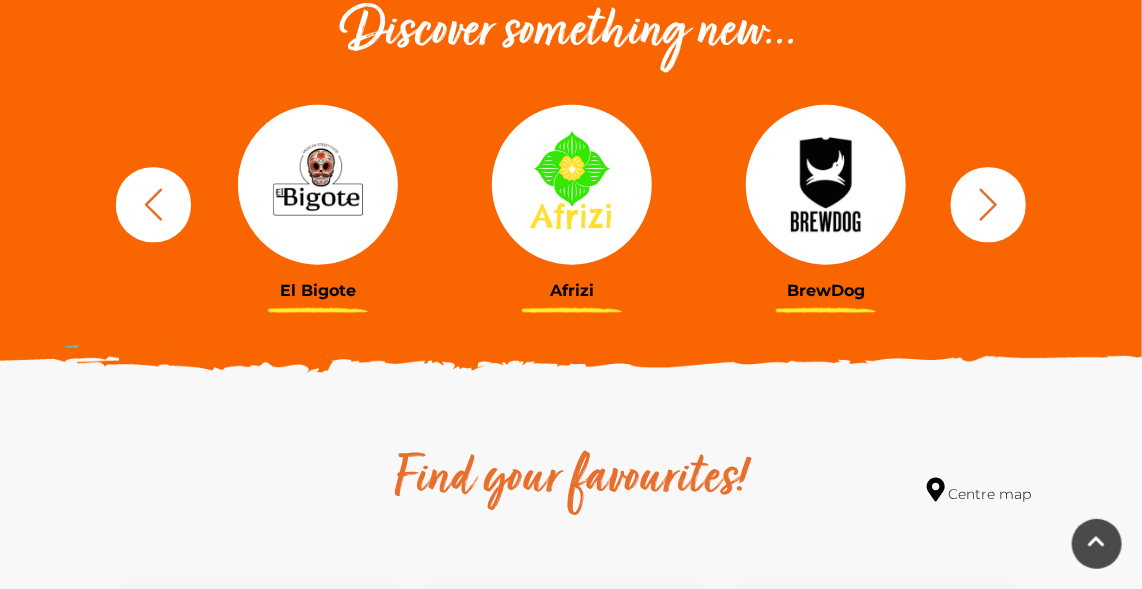 click 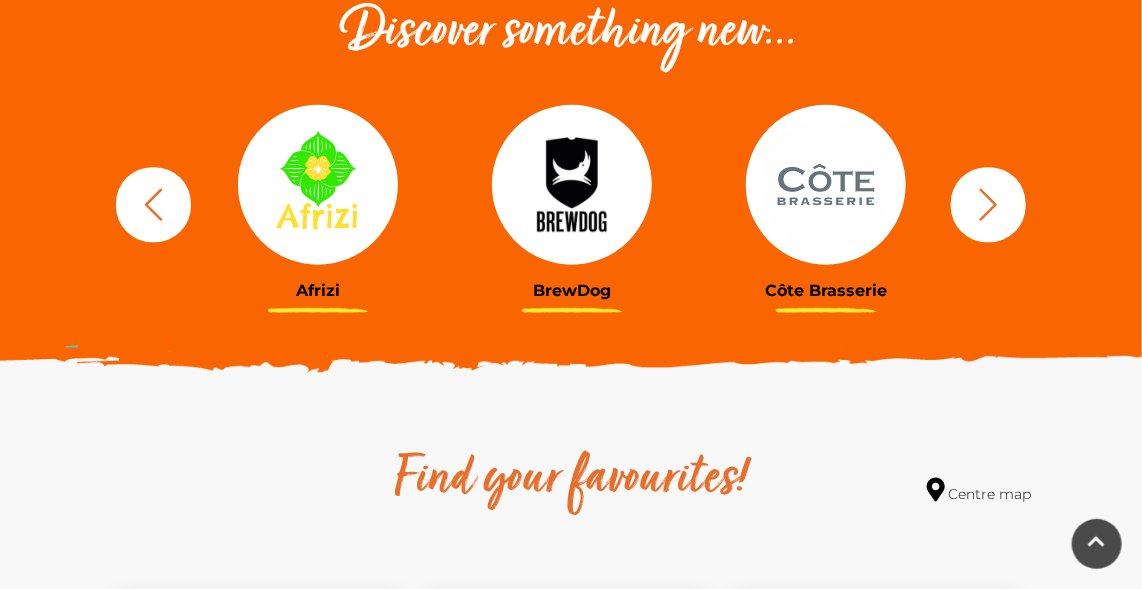 click 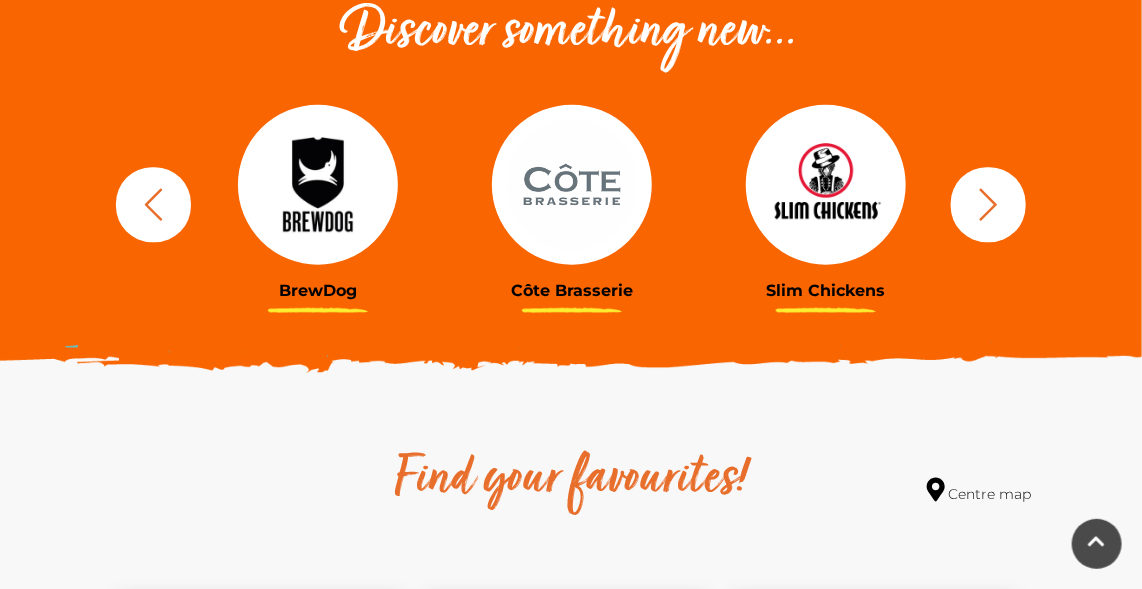 click 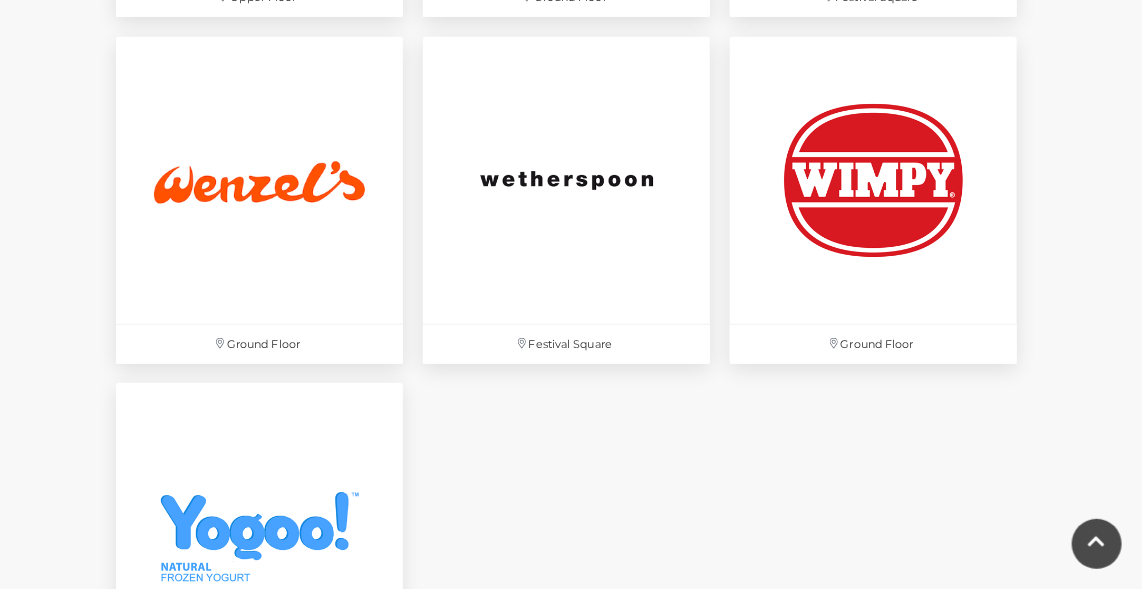 scroll, scrollTop: 5794, scrollLeft: 0, axis: vertical 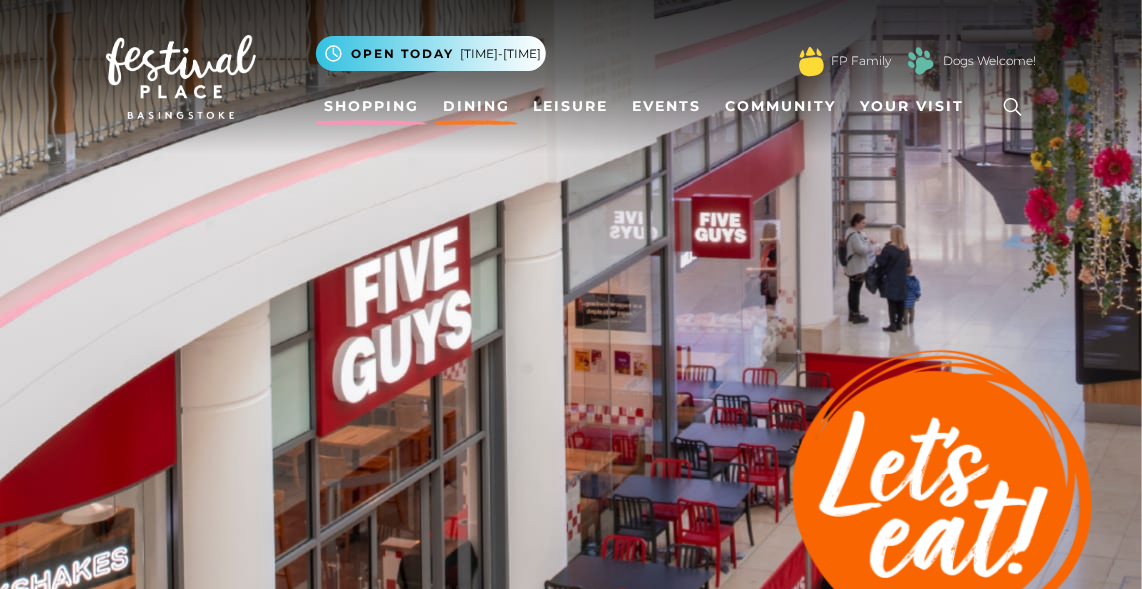click on "Shopping" at bounding box center (371, 106) 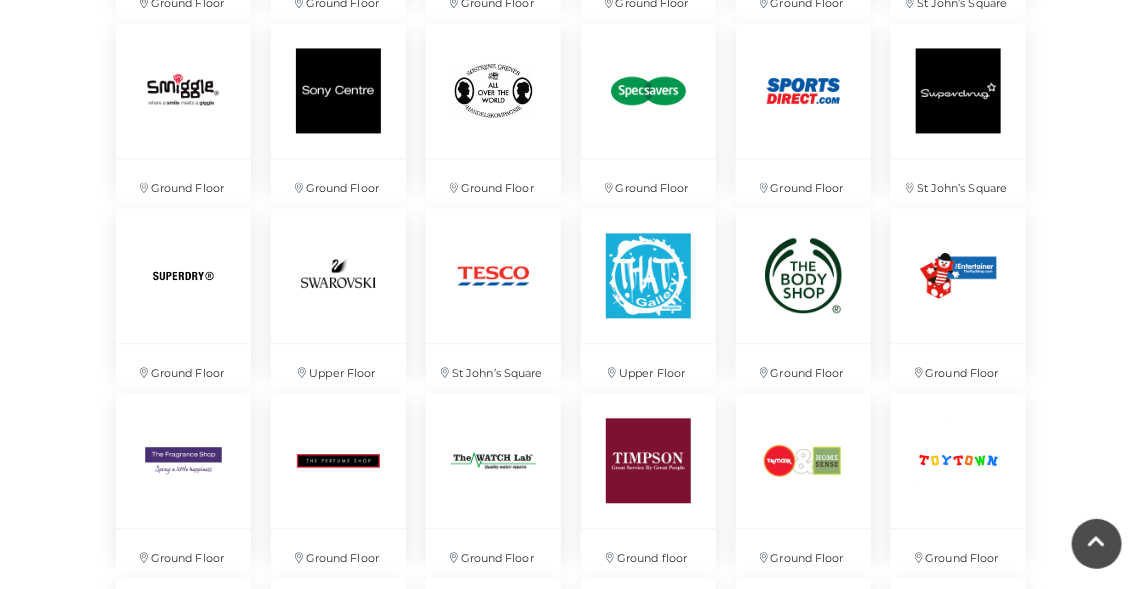 scroll, scrollTop: 4121, scrollLeft: 0, axis: vertical 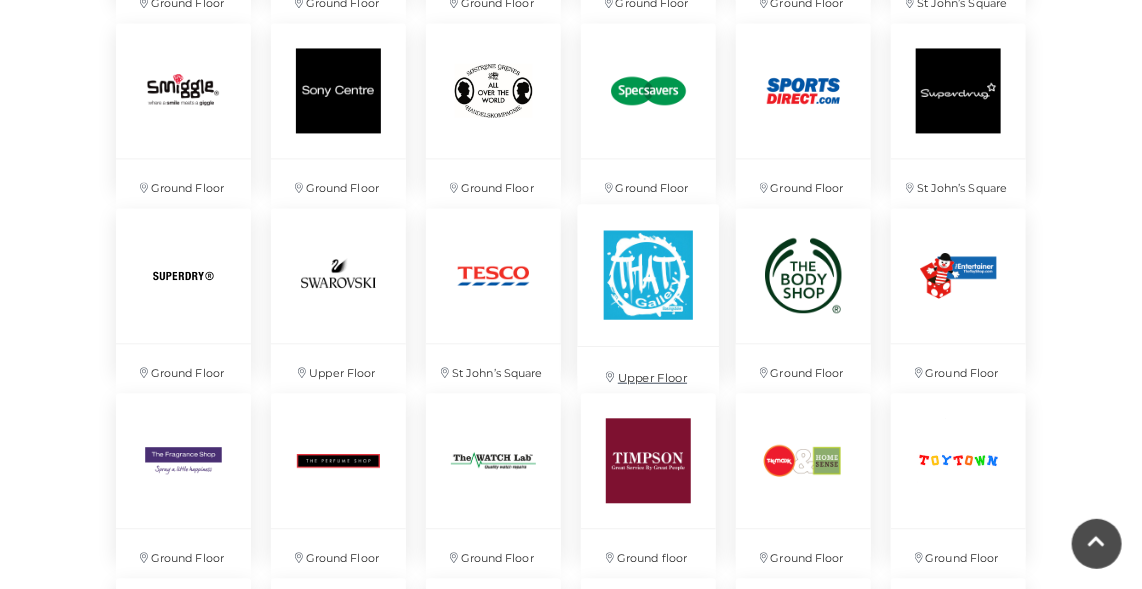 click at bounding box center [648, 275] 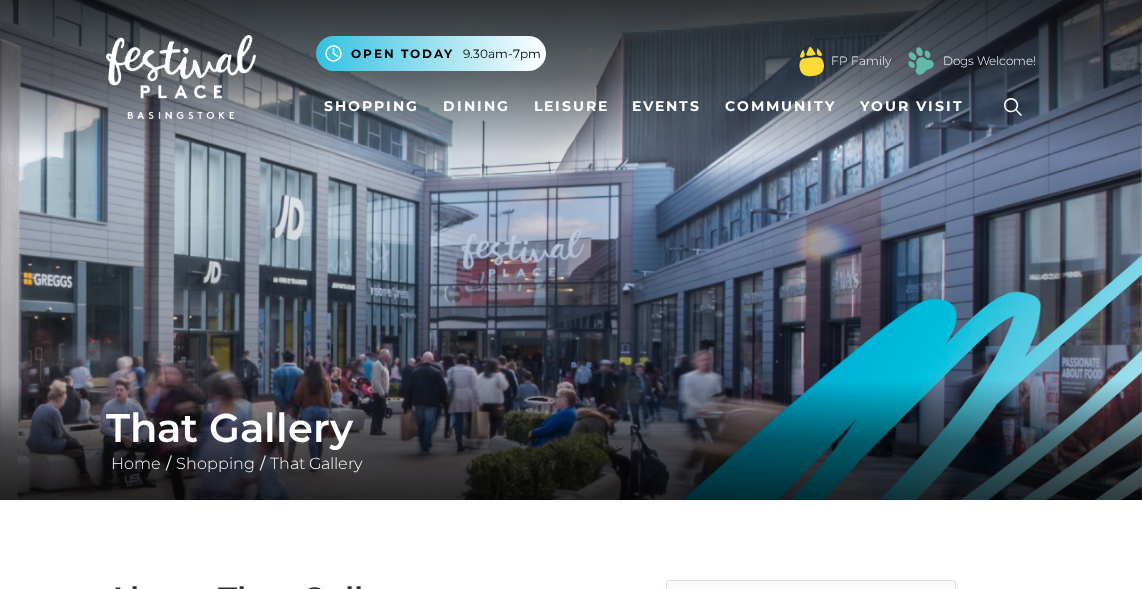 scroll, scrollTop: 0, scrollLeft: 0, axis: both 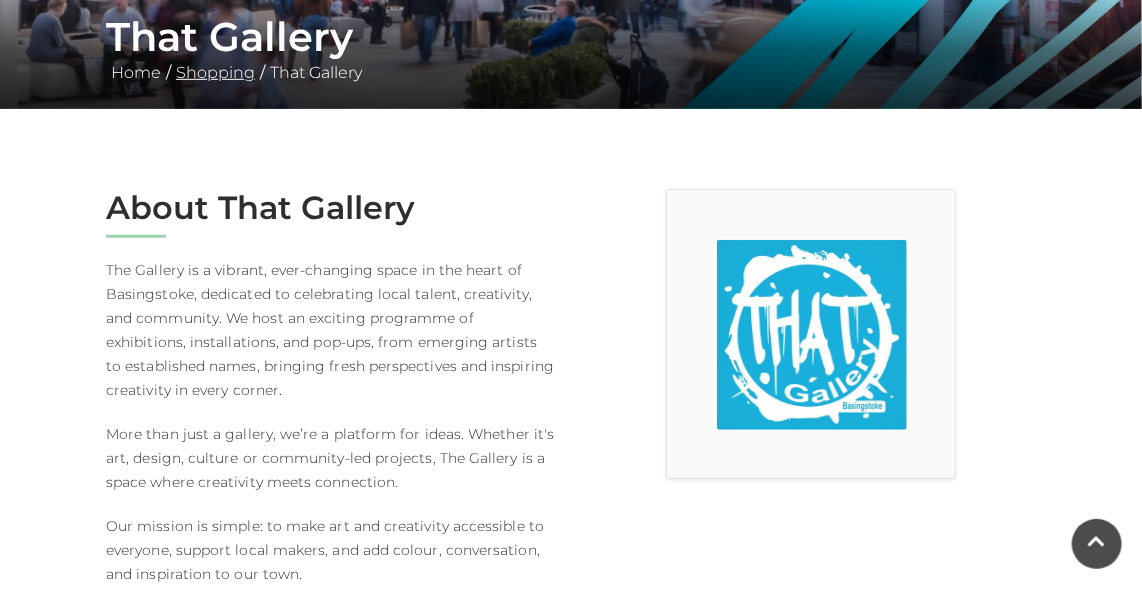 click on "Shopping" at bounding box center [215, 72] 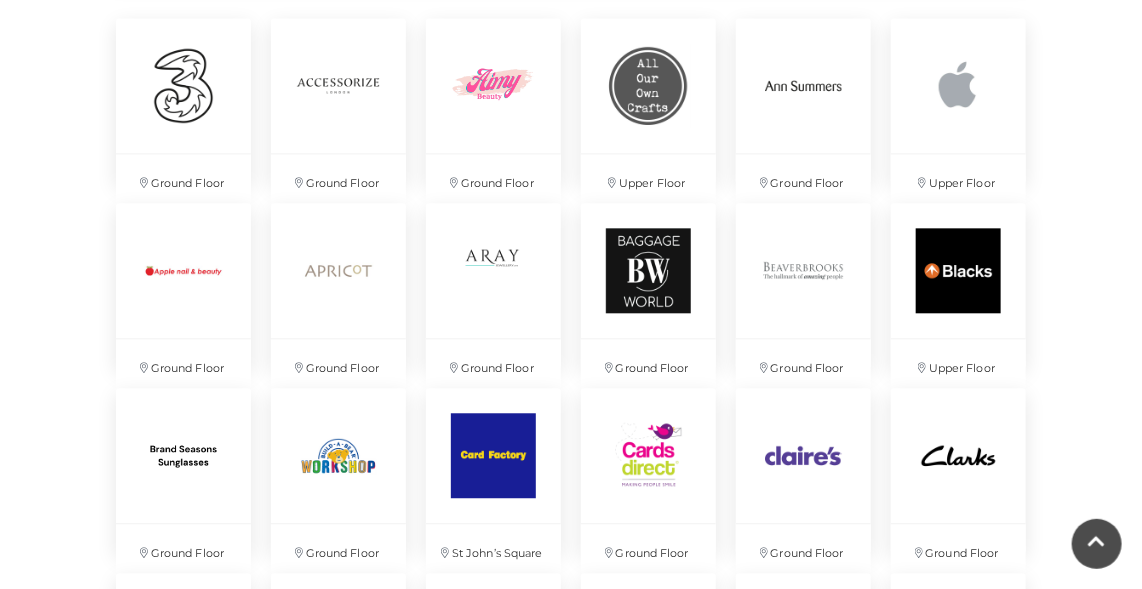 scroll, scrollTop: 1537, scrollLeft: 0, axis: vertical 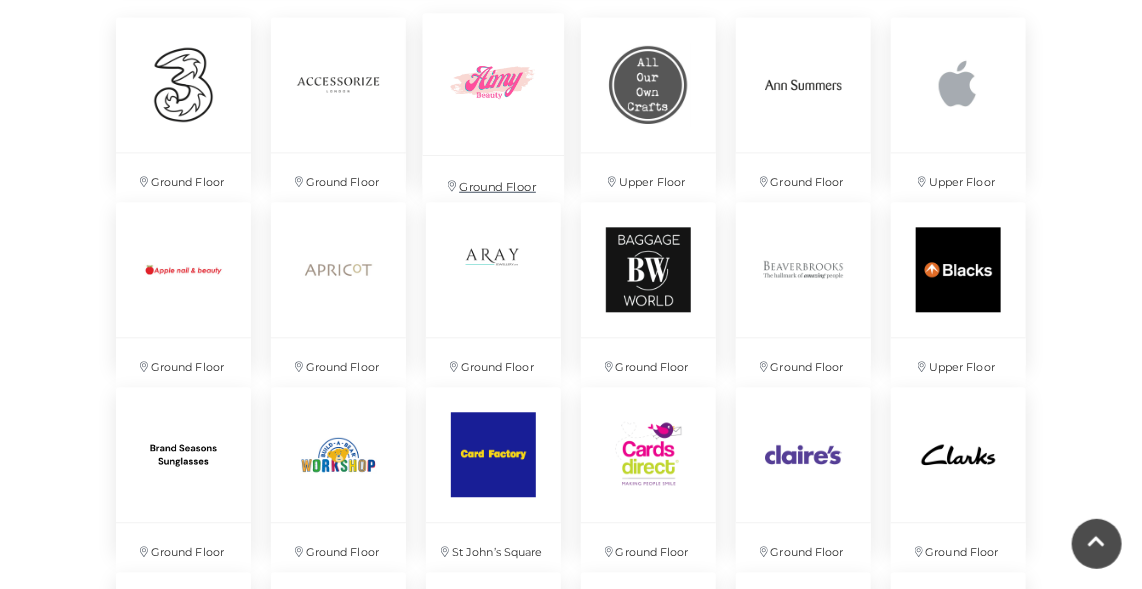 click at bounding box center [493, 84] 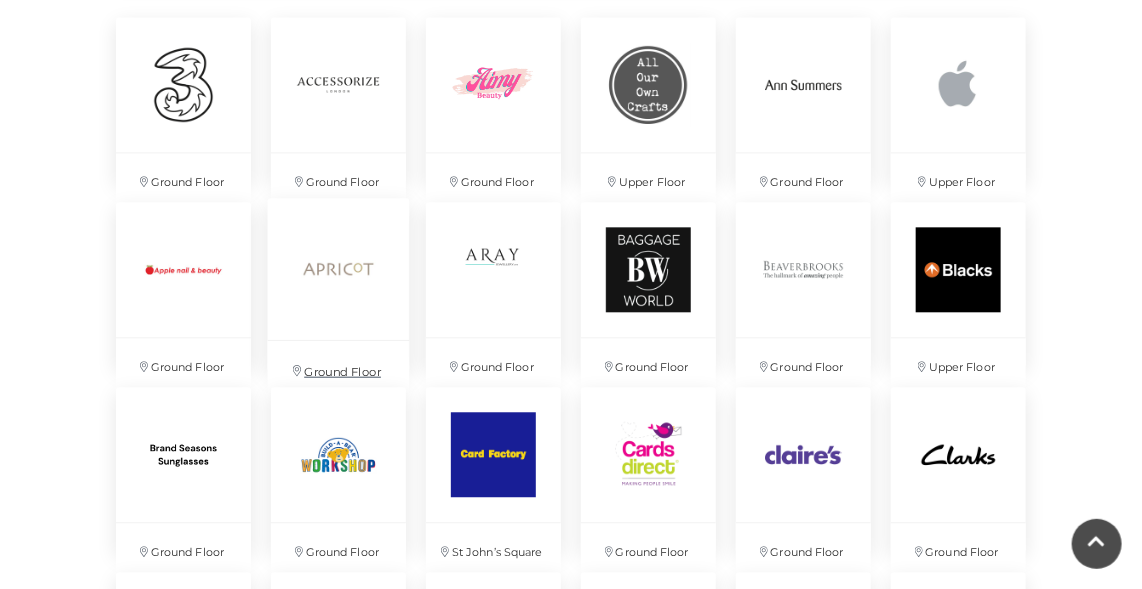 click at bounding box center [339, 269] 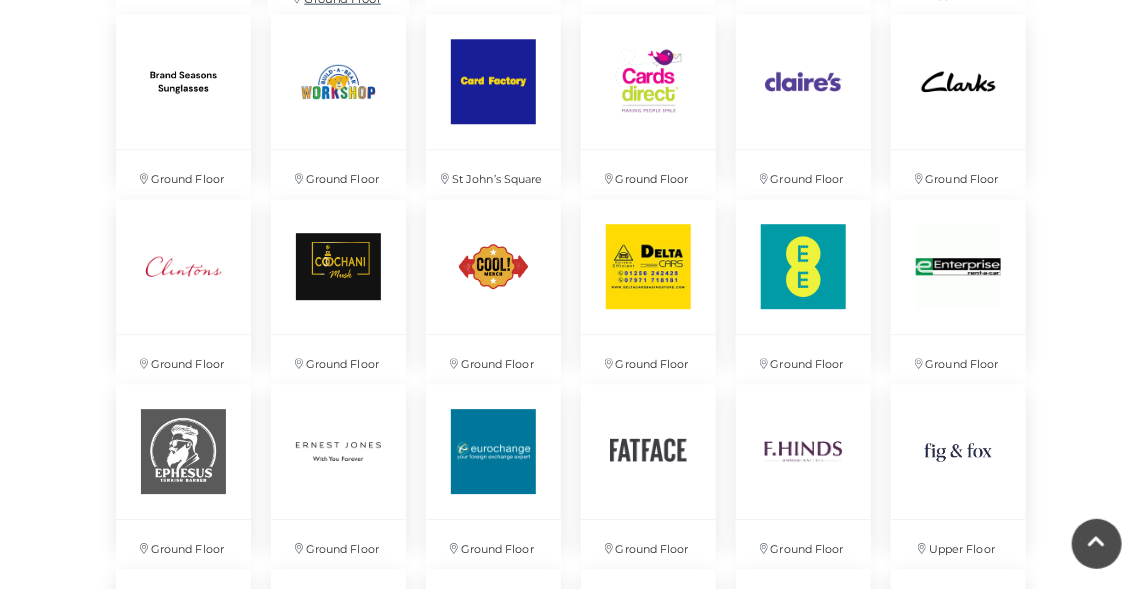 scroll, scrollTop: 1912, scrollLeft: 0, axis: vertical 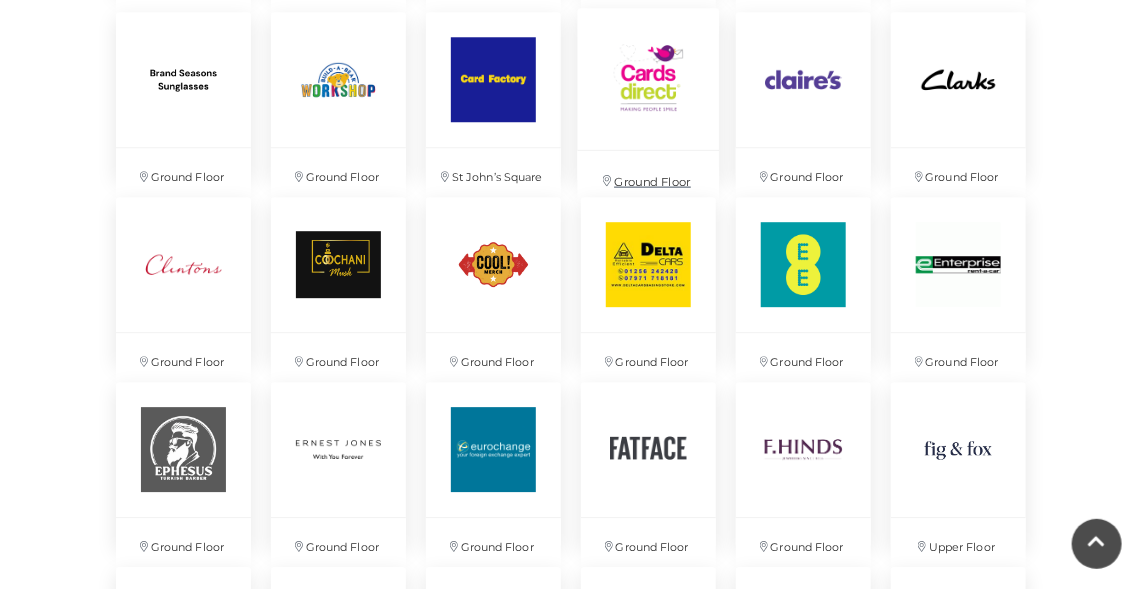click at bounding box center (648, 79) 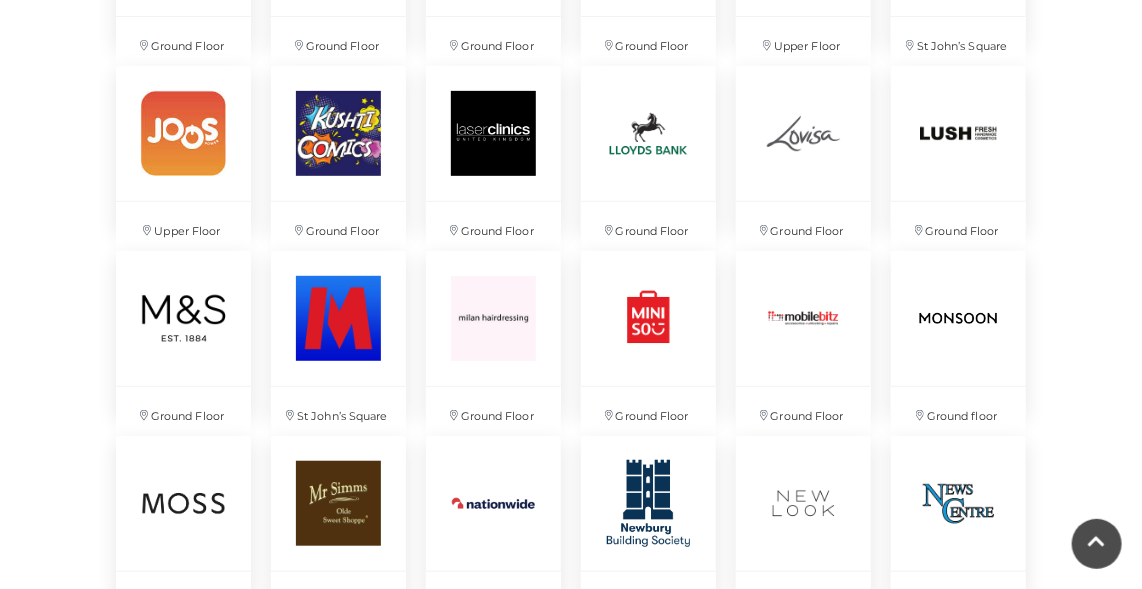 scroll, scrollTop: 2970, scrollLeft: 0, axis: vertical 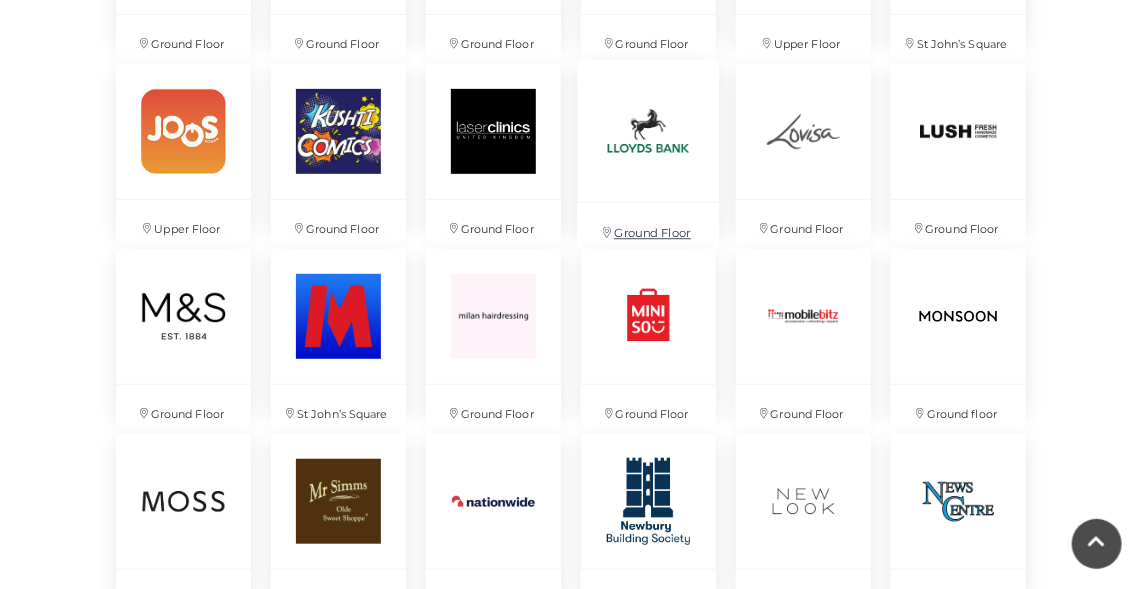 click on "Ground Floor" at bounding box center [648, 228] 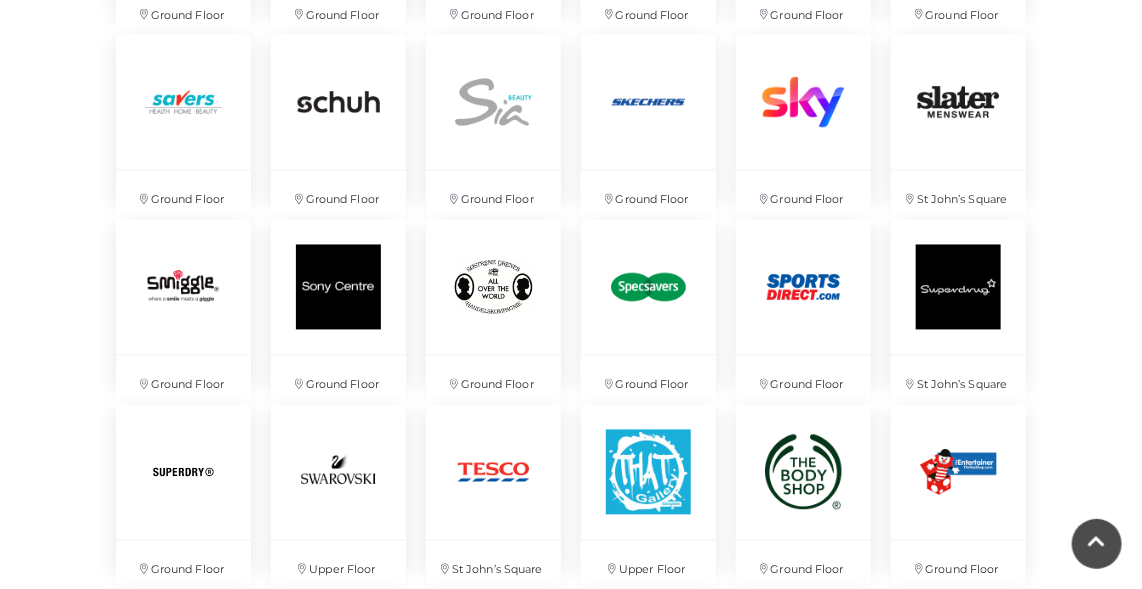 scroll, scrollTop: 3925, scrollLeft: 0, axis: vertical 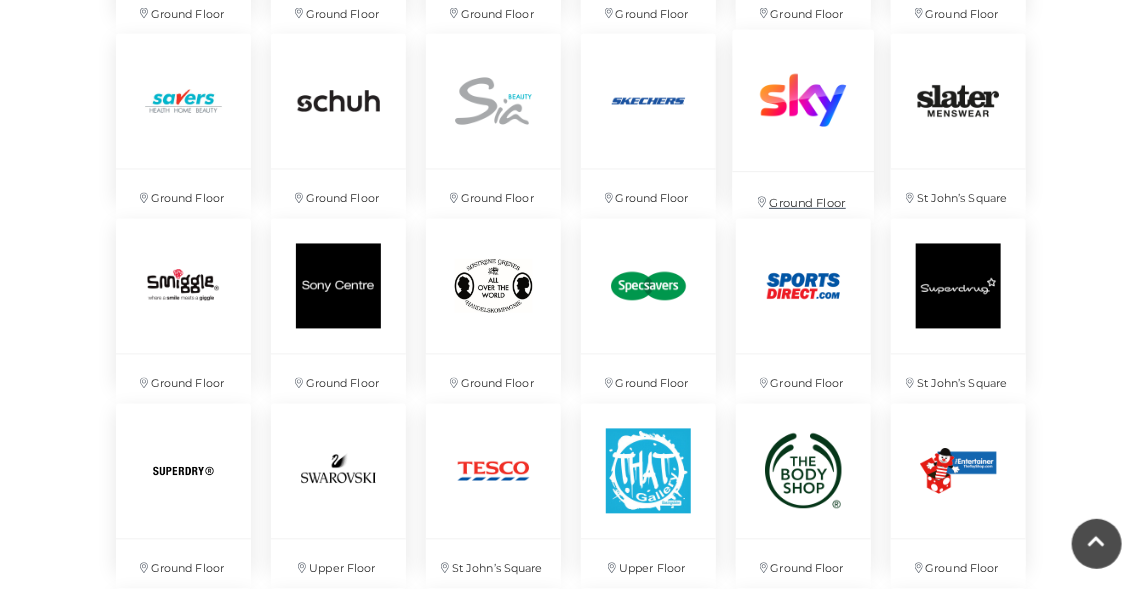 click at bounding box center (803, 101) 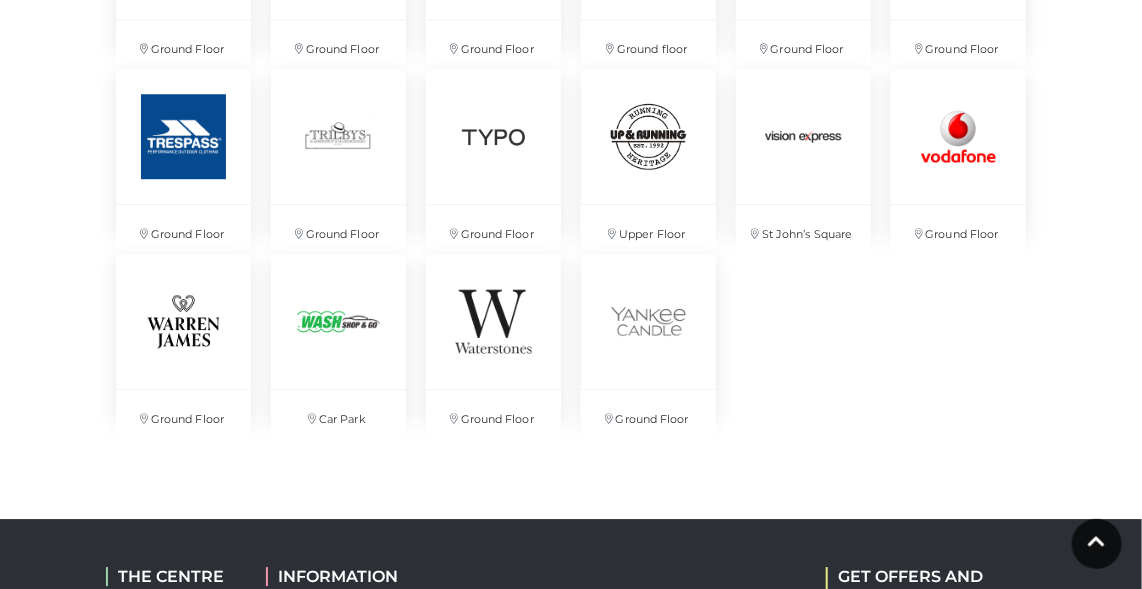 scroll, scrollTop: 4630, scrollLeft: 0, axis: vertical 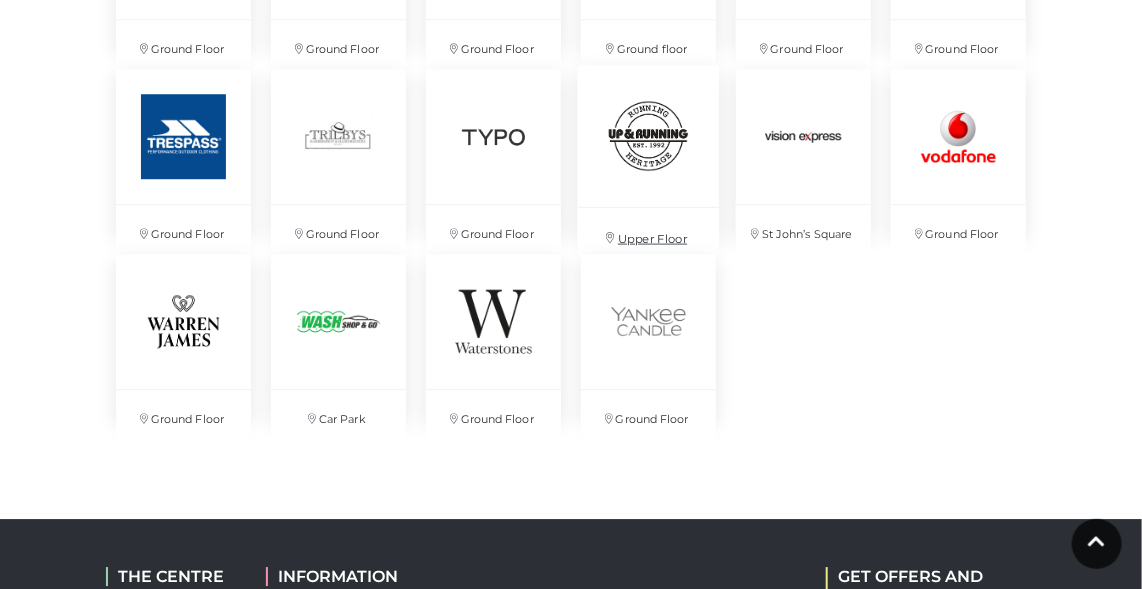 click at bounding box center (648, 136) 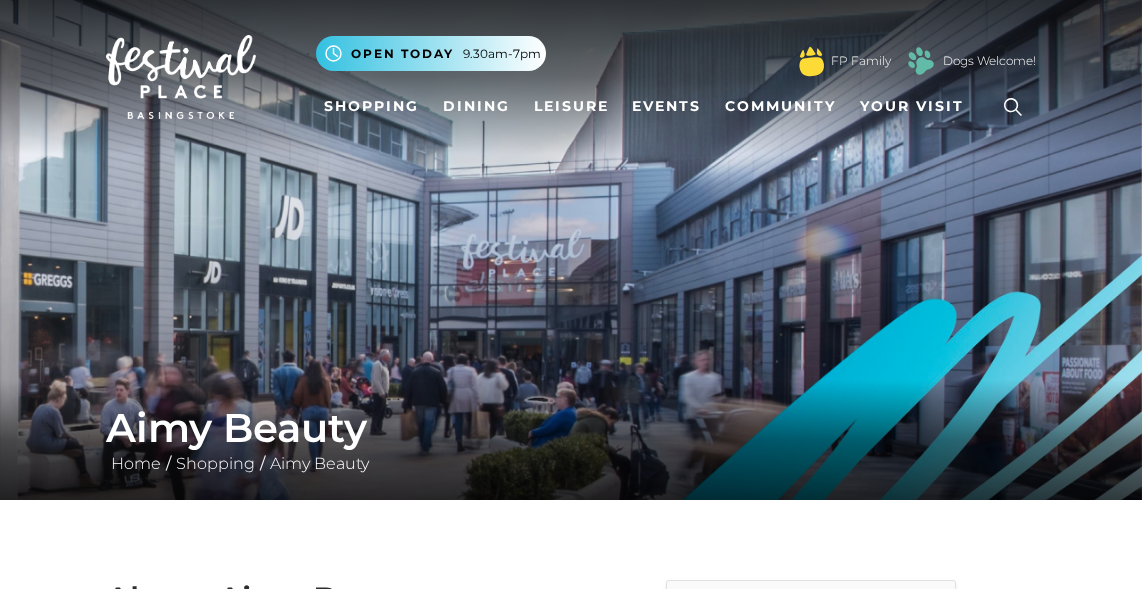 scroll, scrollTop: 0, scrollLeft: 0, axis: both 